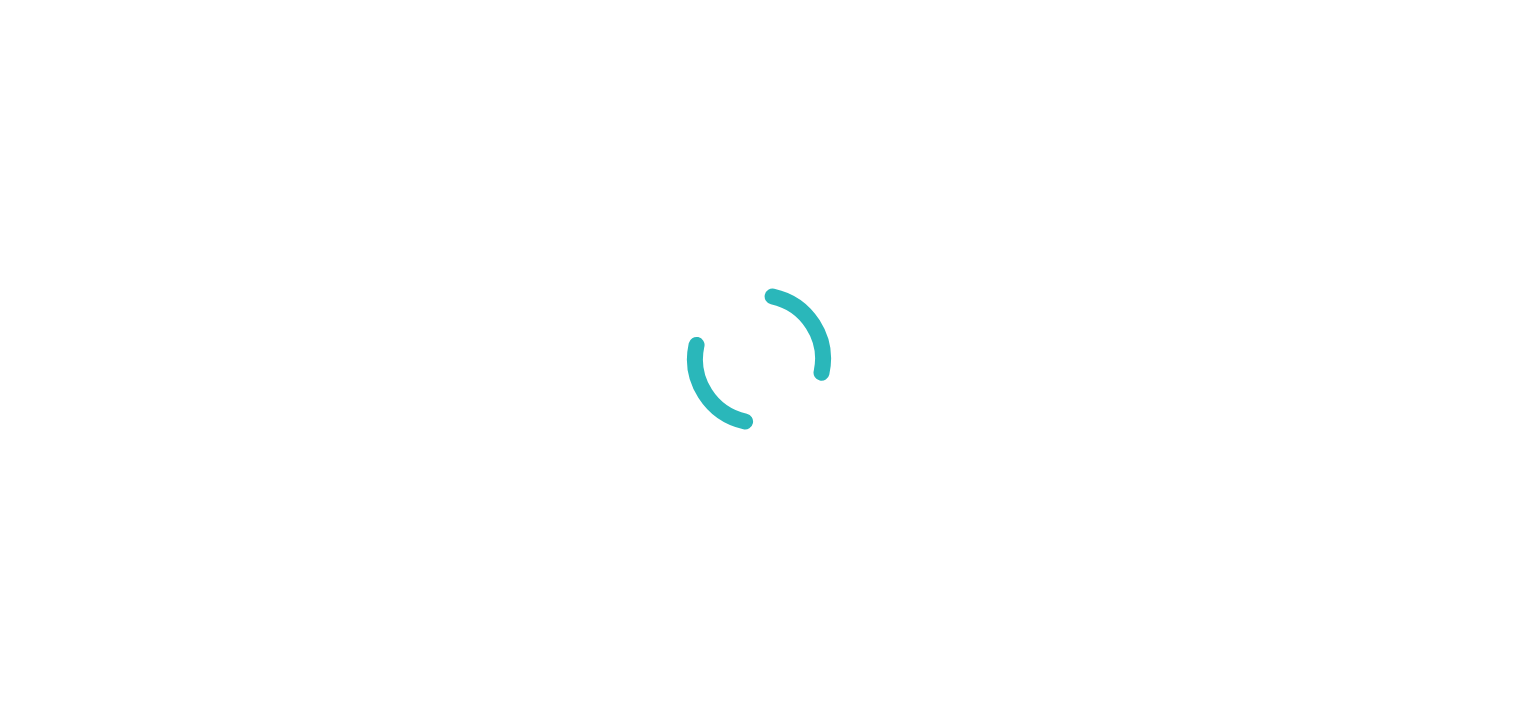scroll, scrollTop: 0, scrollLeft: 0, axis: both 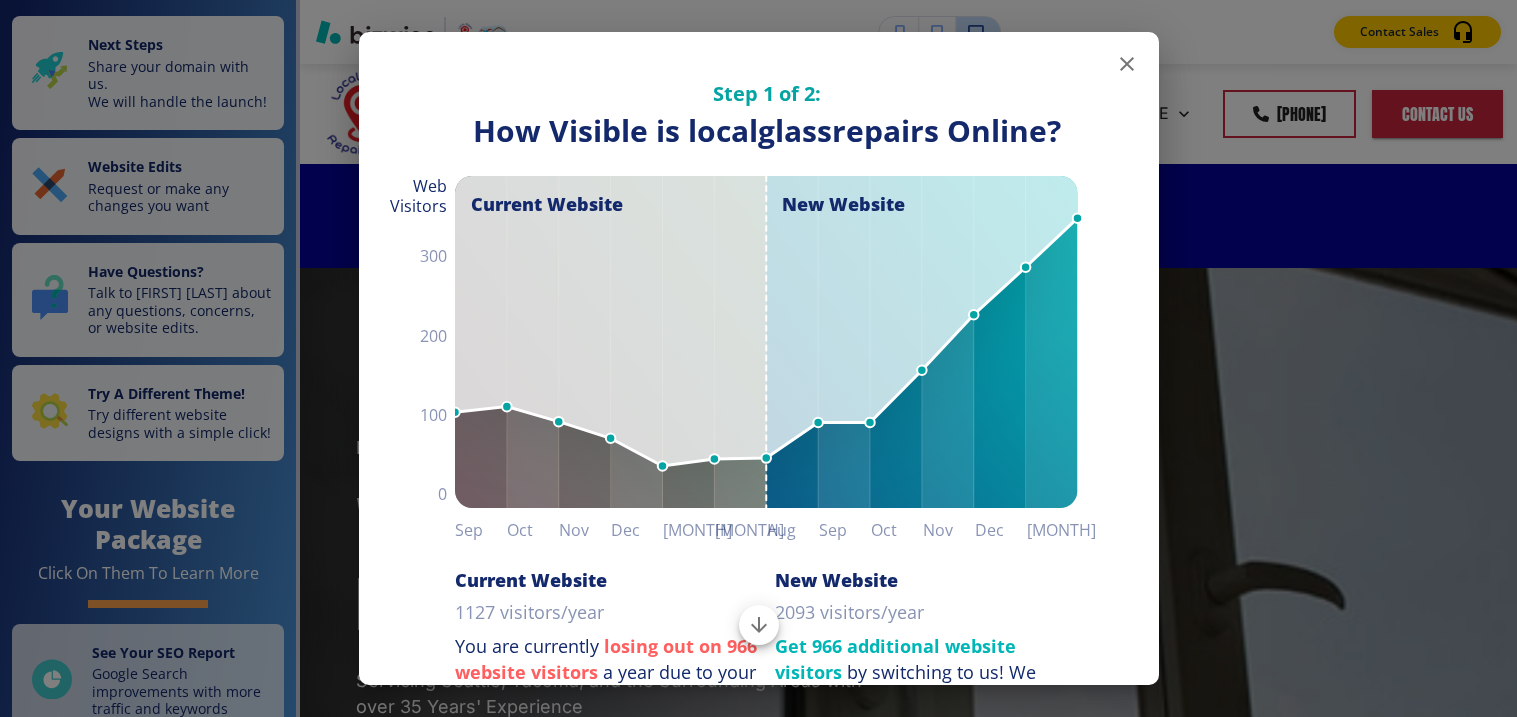 click 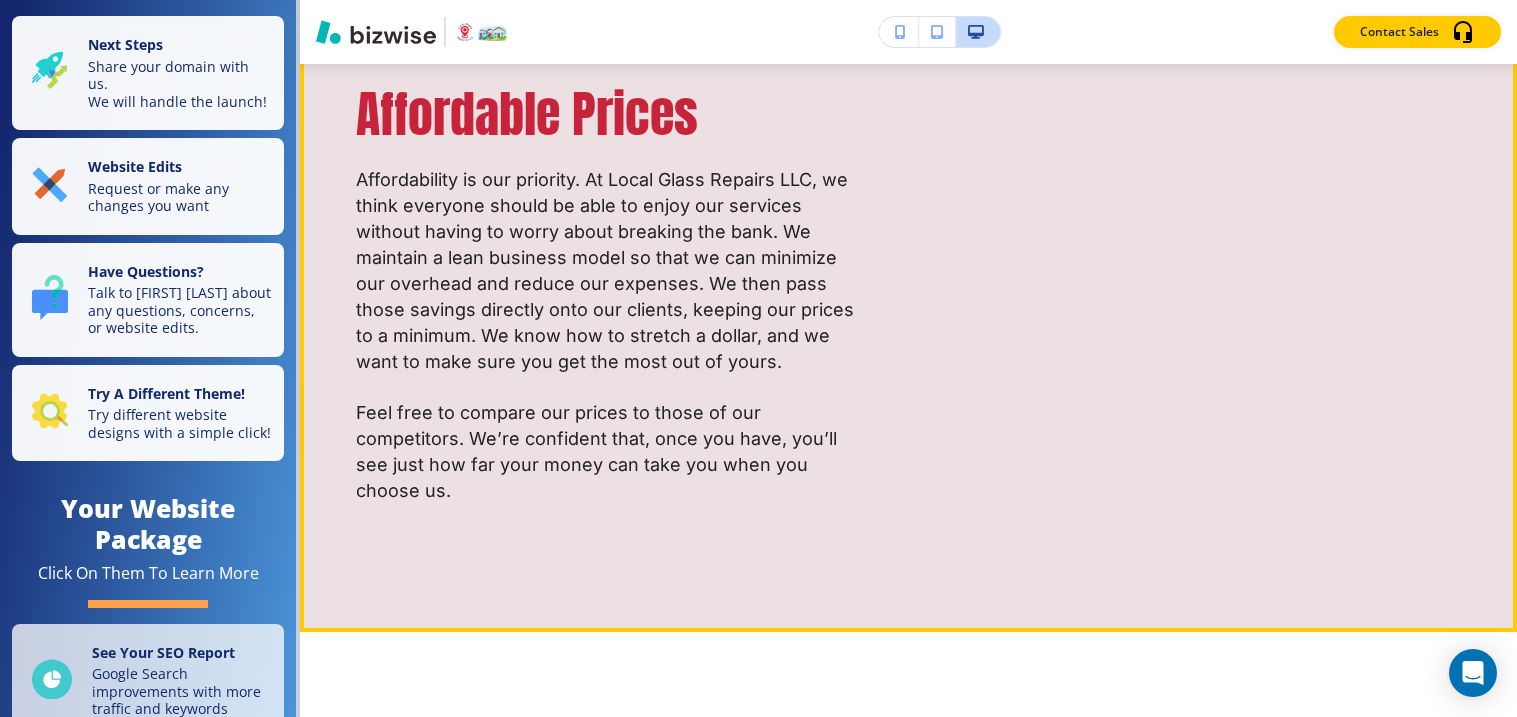 scroll, scrollTop: 1470, scrollLeft: 0, axis: vertical 